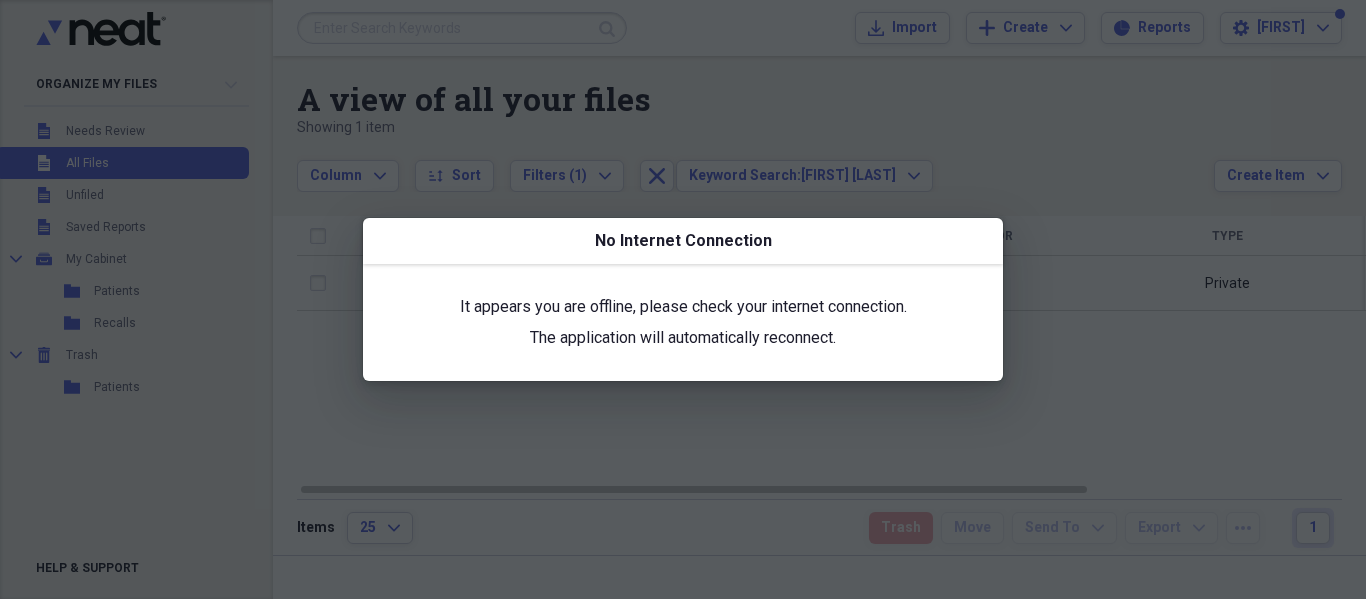 scroll, scrollTop: 0, scrollLeft: 0, axis: both 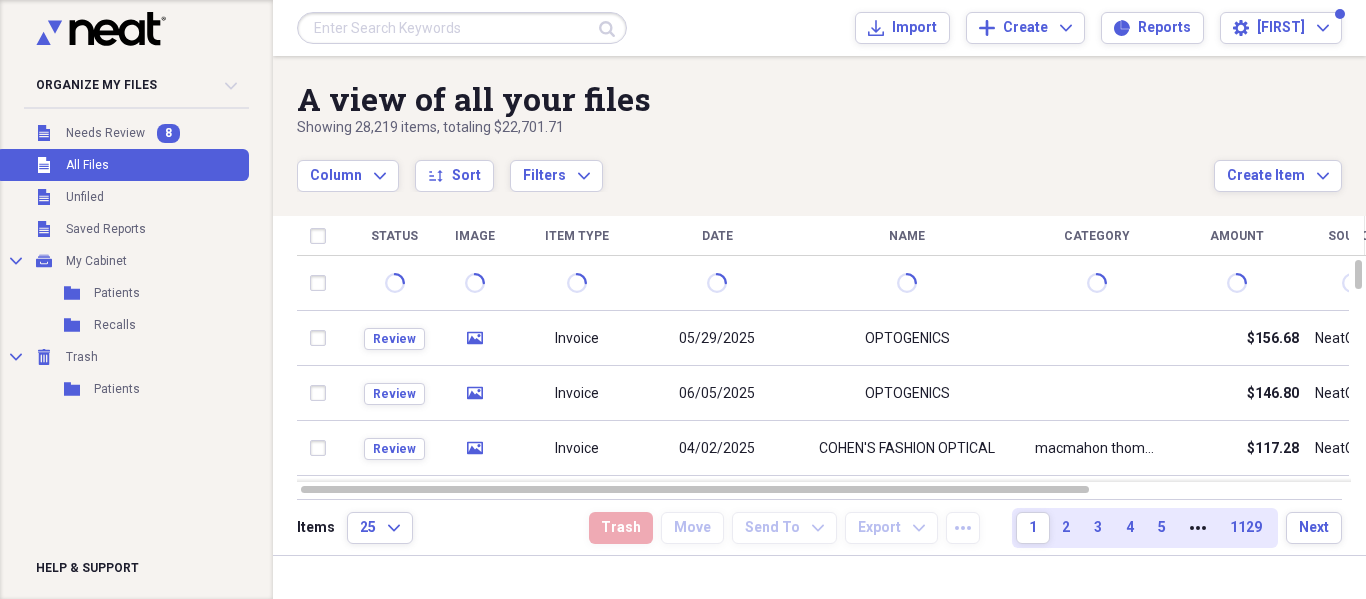 click at bounding box center [462, 28] 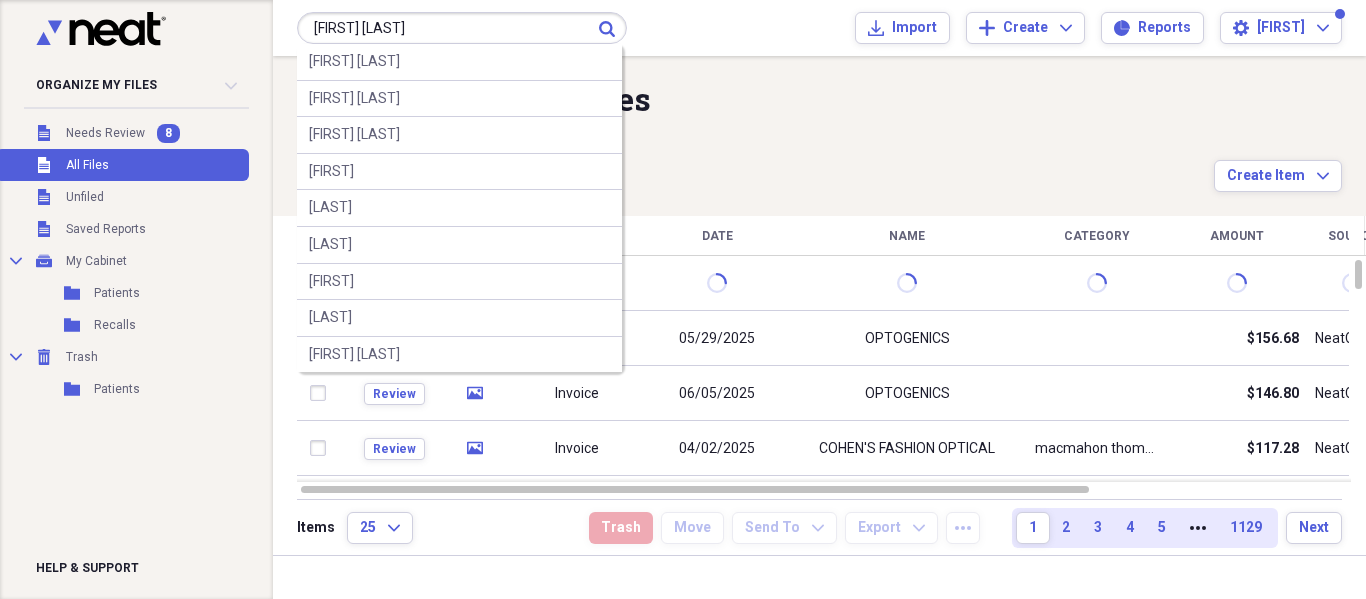 type on "eli martinez" 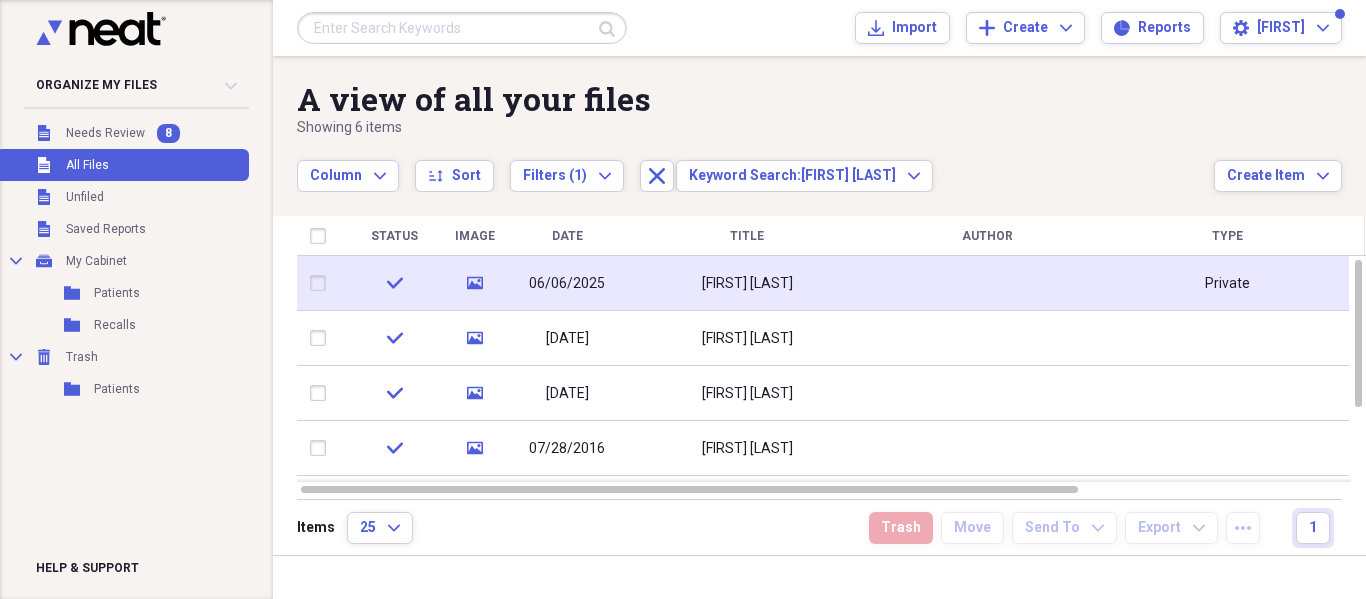 click at bounding box center [987, 283] 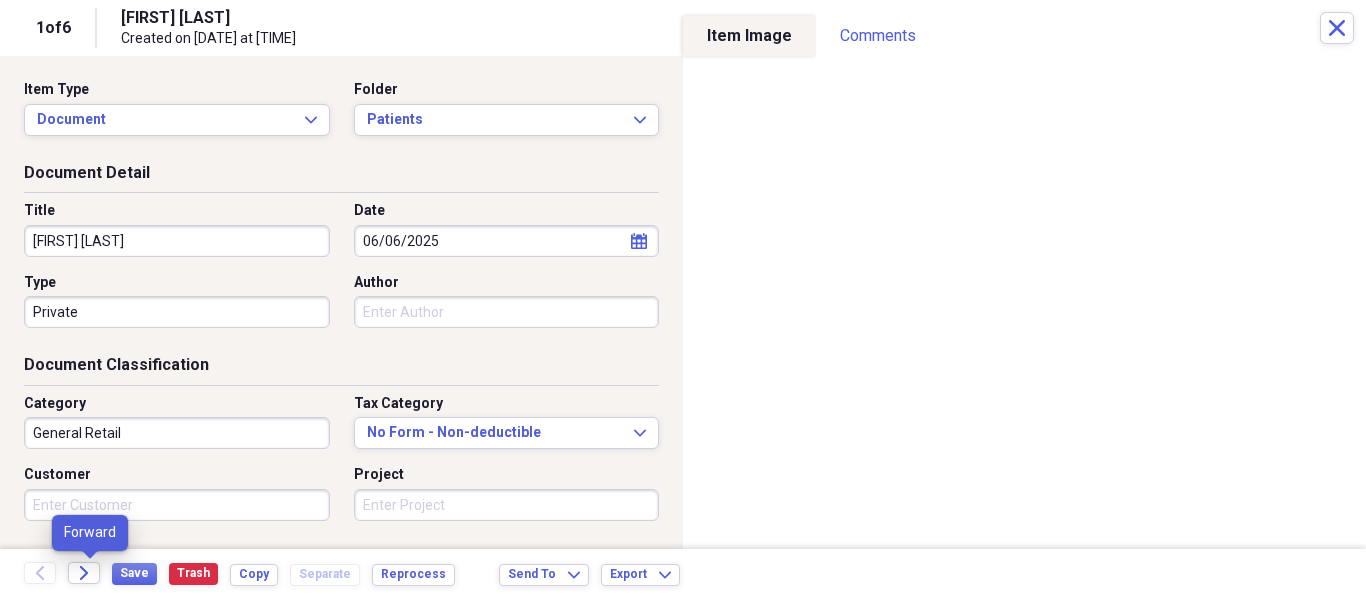 click on "Forward" at bounding box center [90, 574] 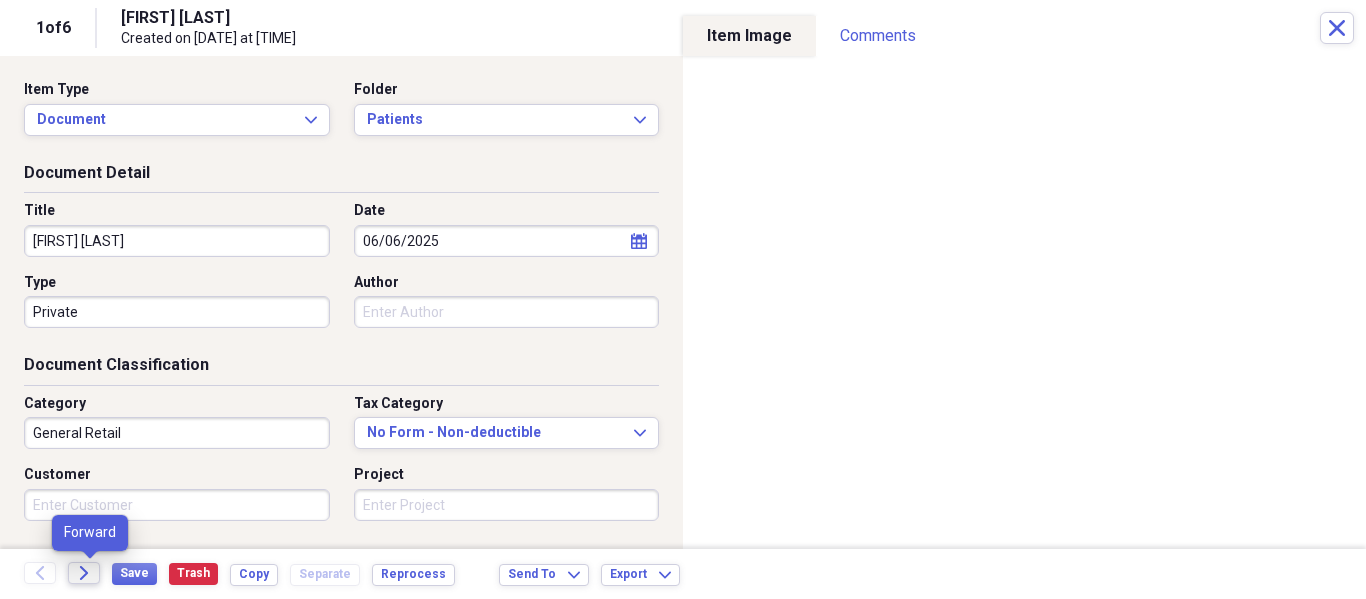 click on "Forward" 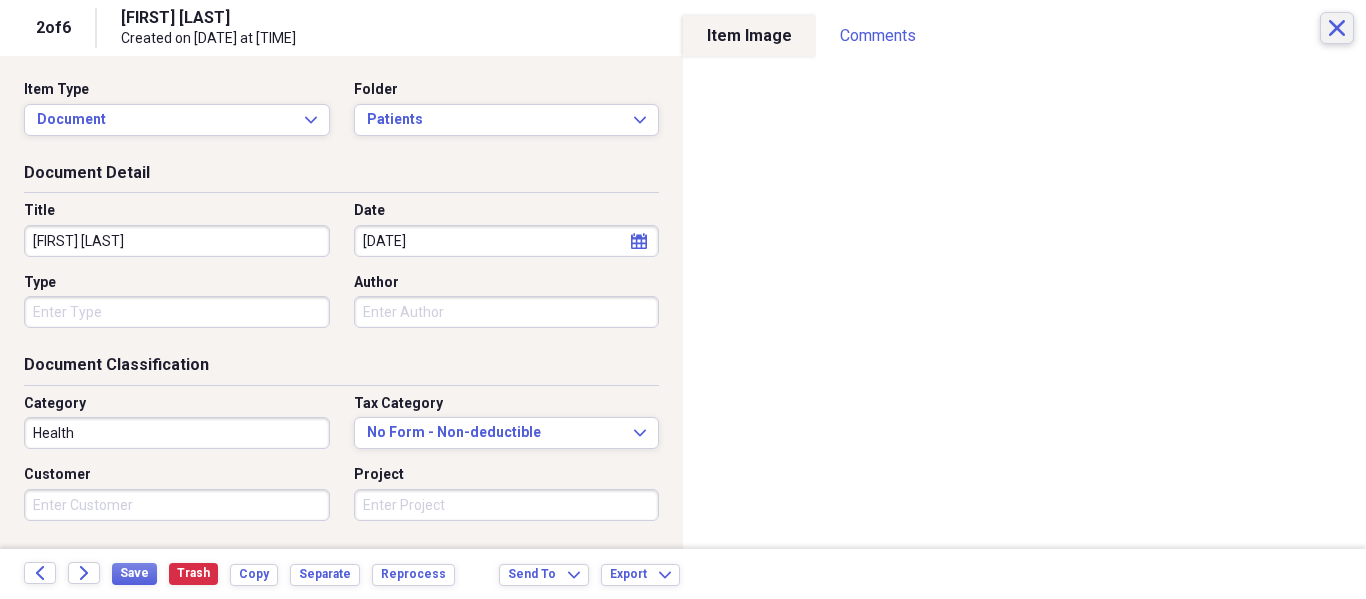 click 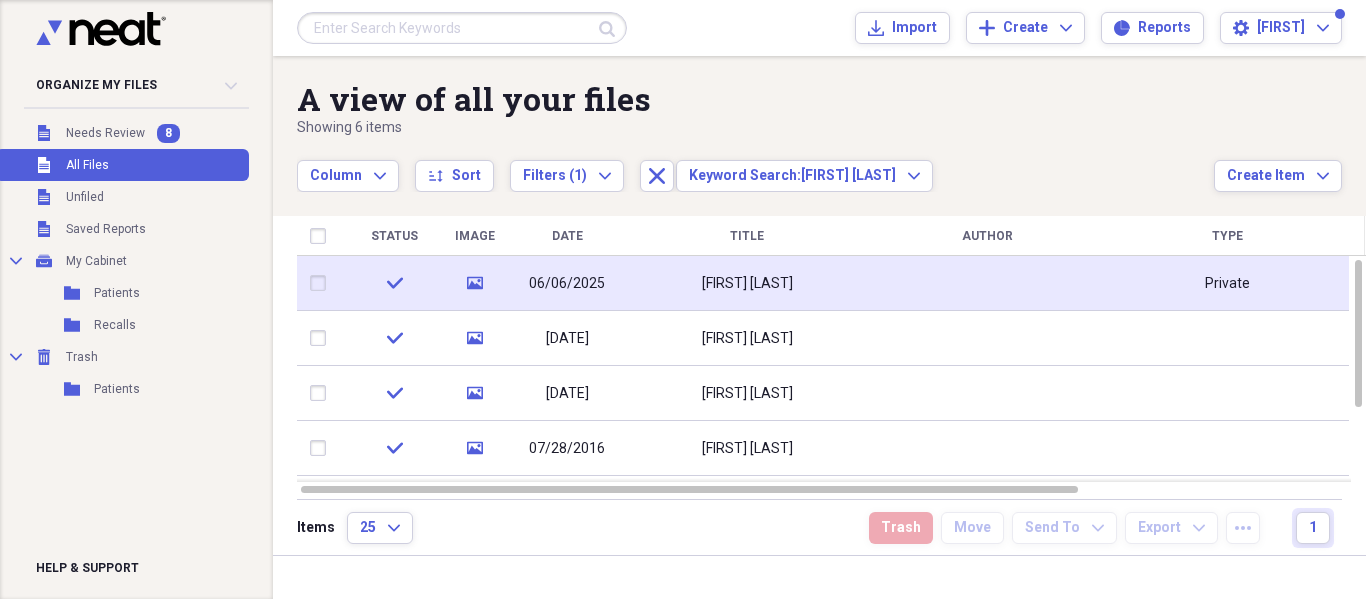 click at bounding box center (987, 283) 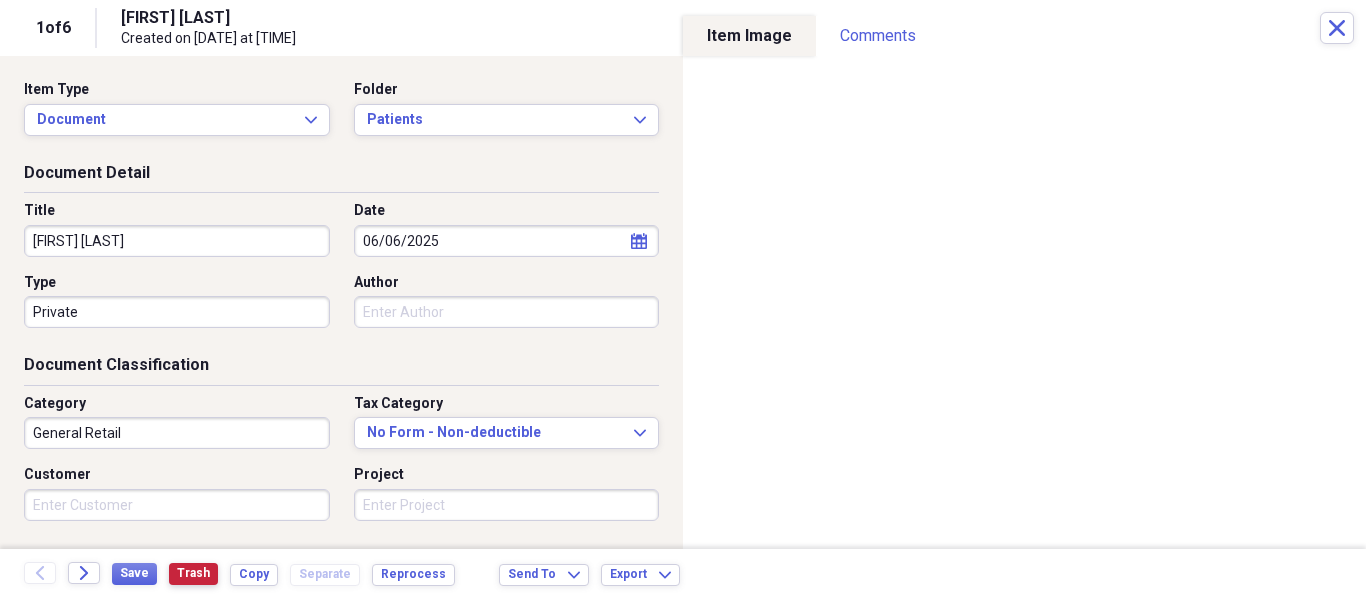 click on "Trash" at bounding box center [193, 573] 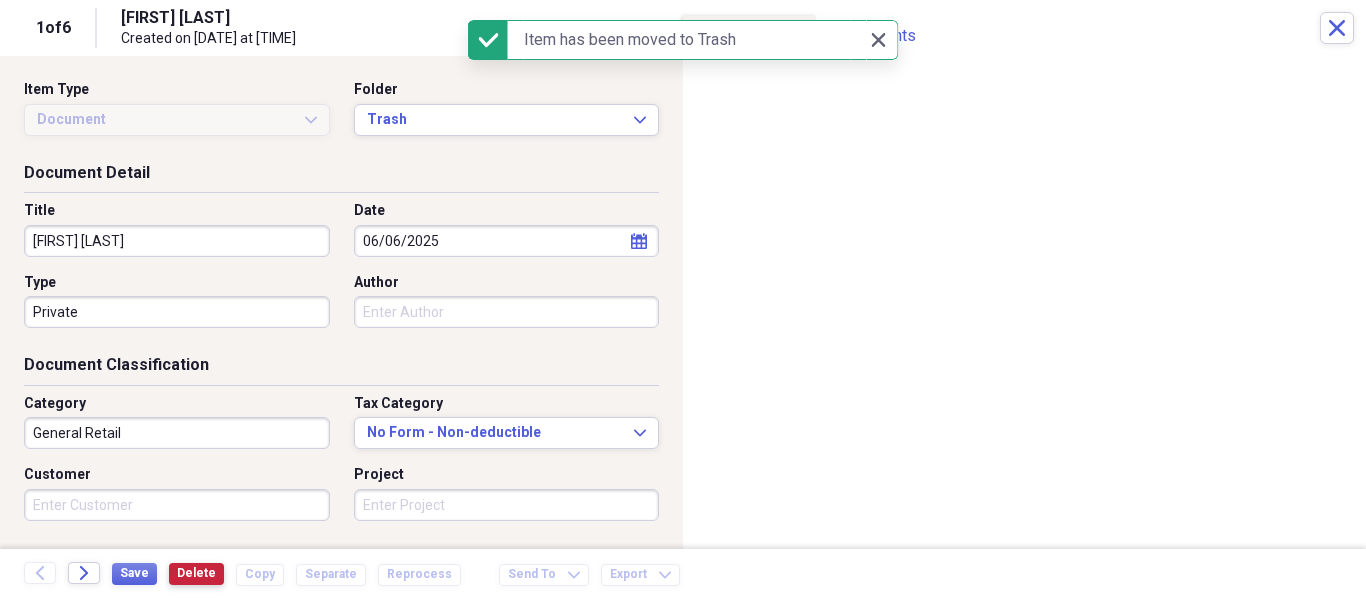 click on "Delete" at bounding box center [196, 573] 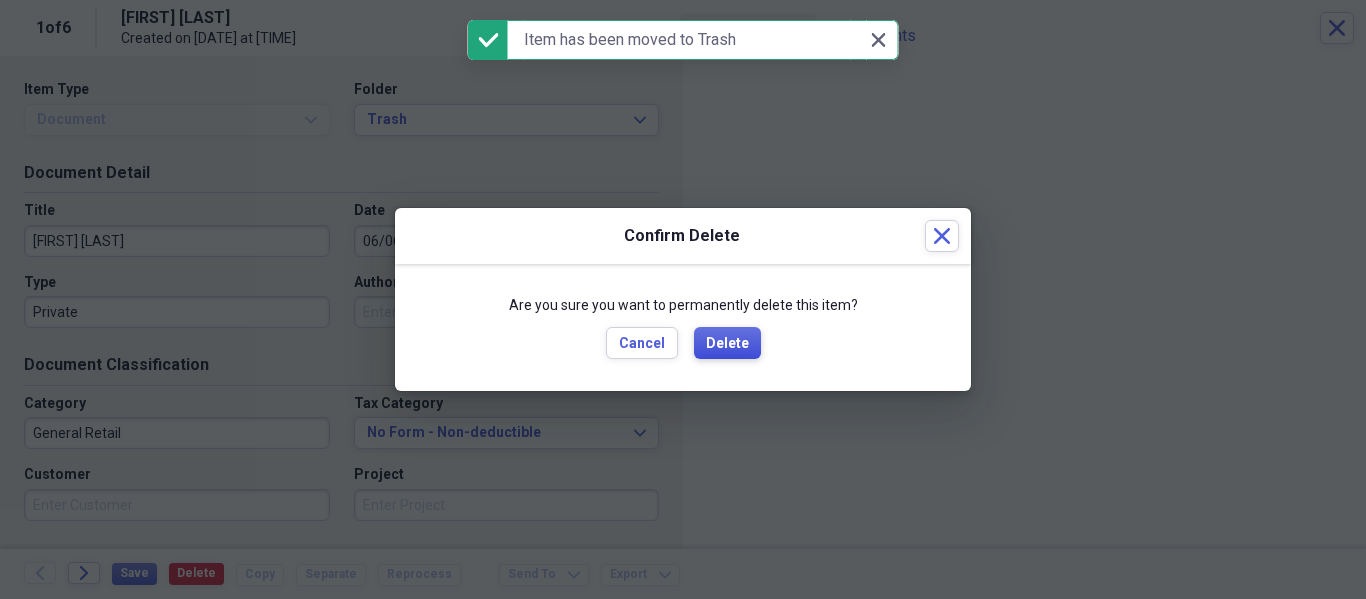 click on "Delete" at bounding box center (727, 344) 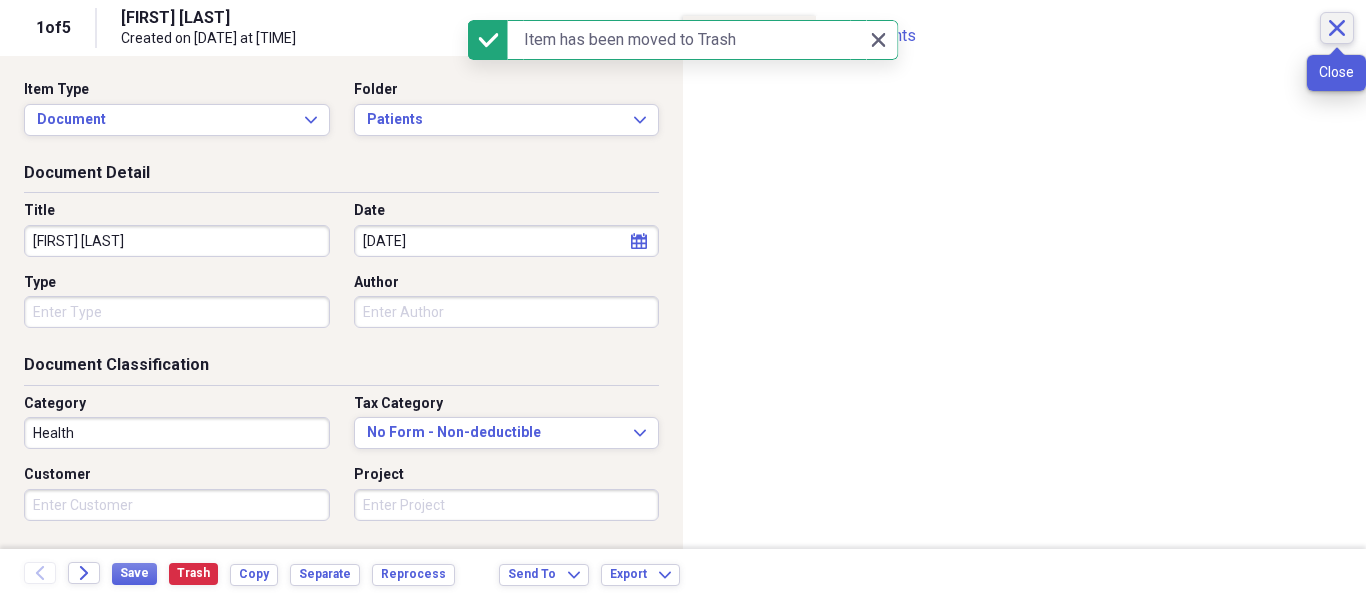 click 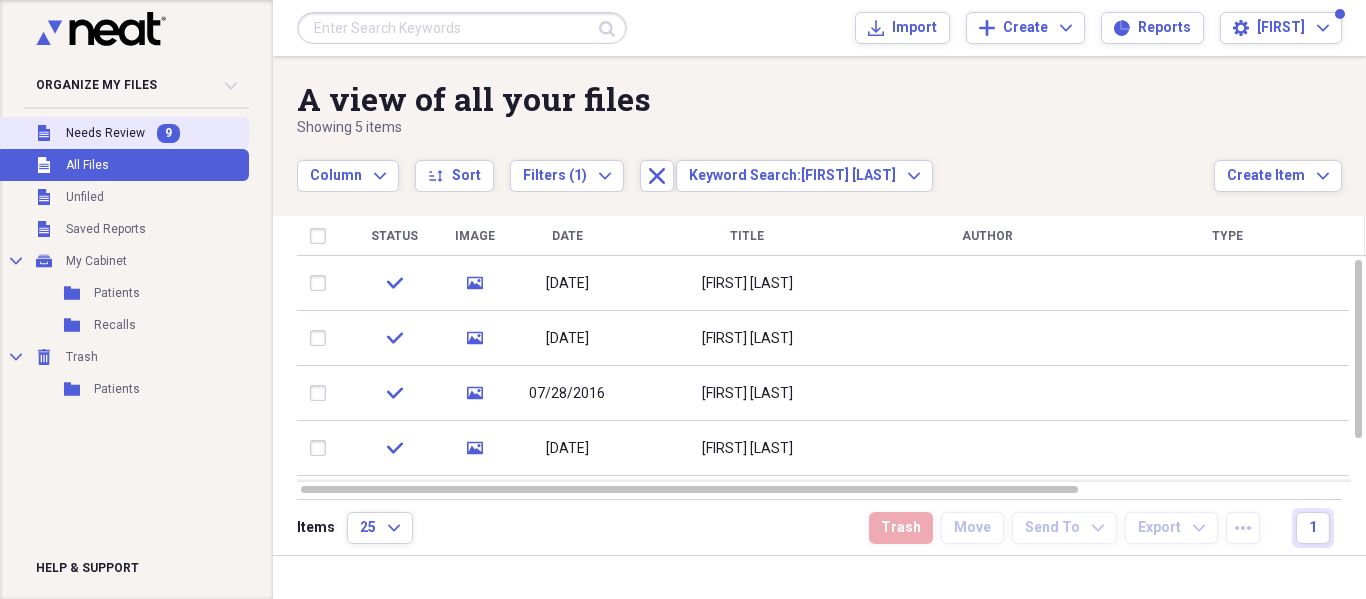 click on "Needs Review" at bounding box center (105, 133) 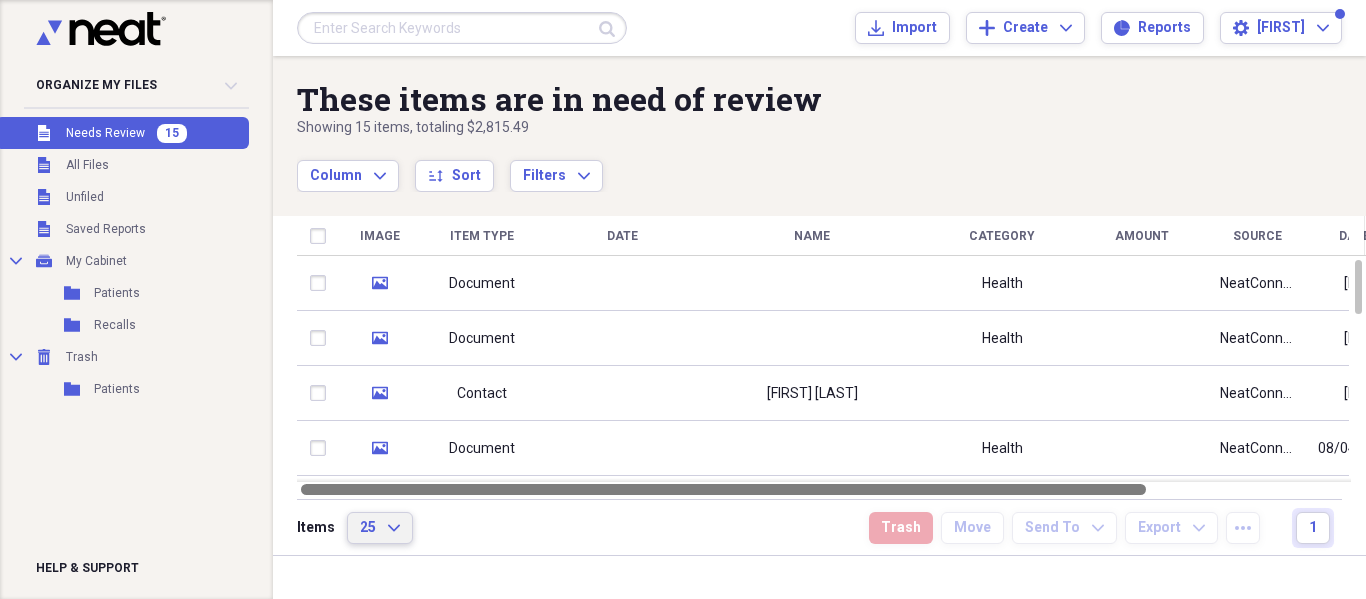 drag, startPoint x: 466, startPoint y: 490, endPoint x: 406, endPoint y: 512, distance: 63.90618 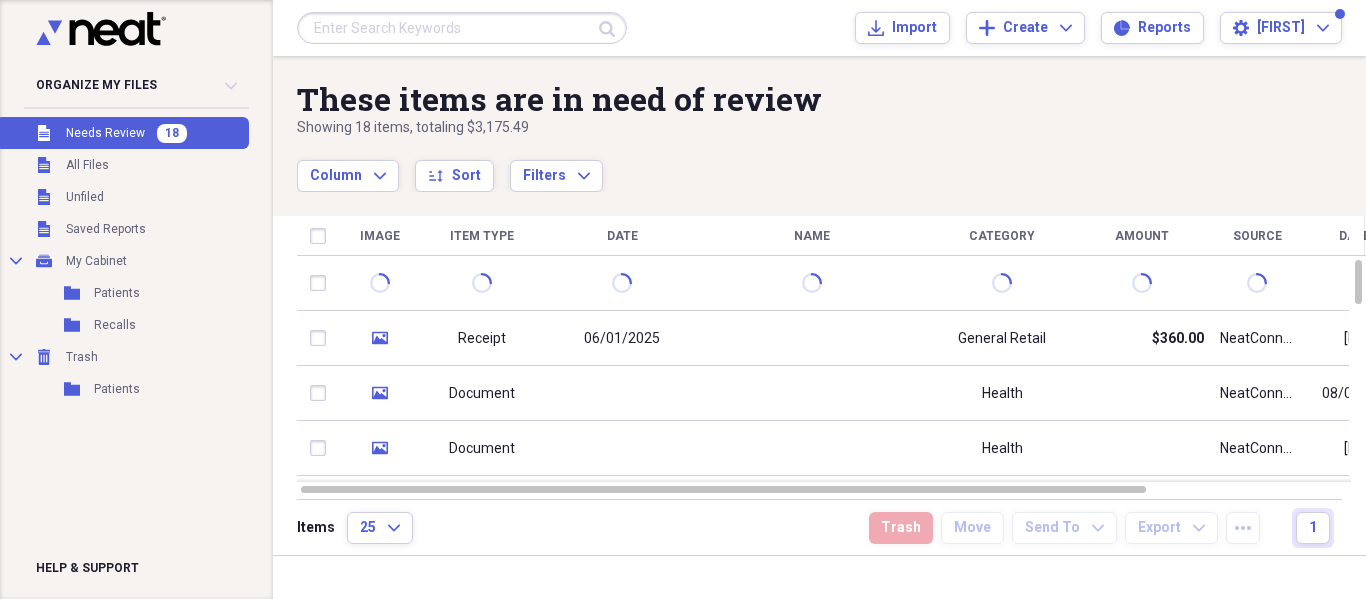 click at bounding box center [462, 28] 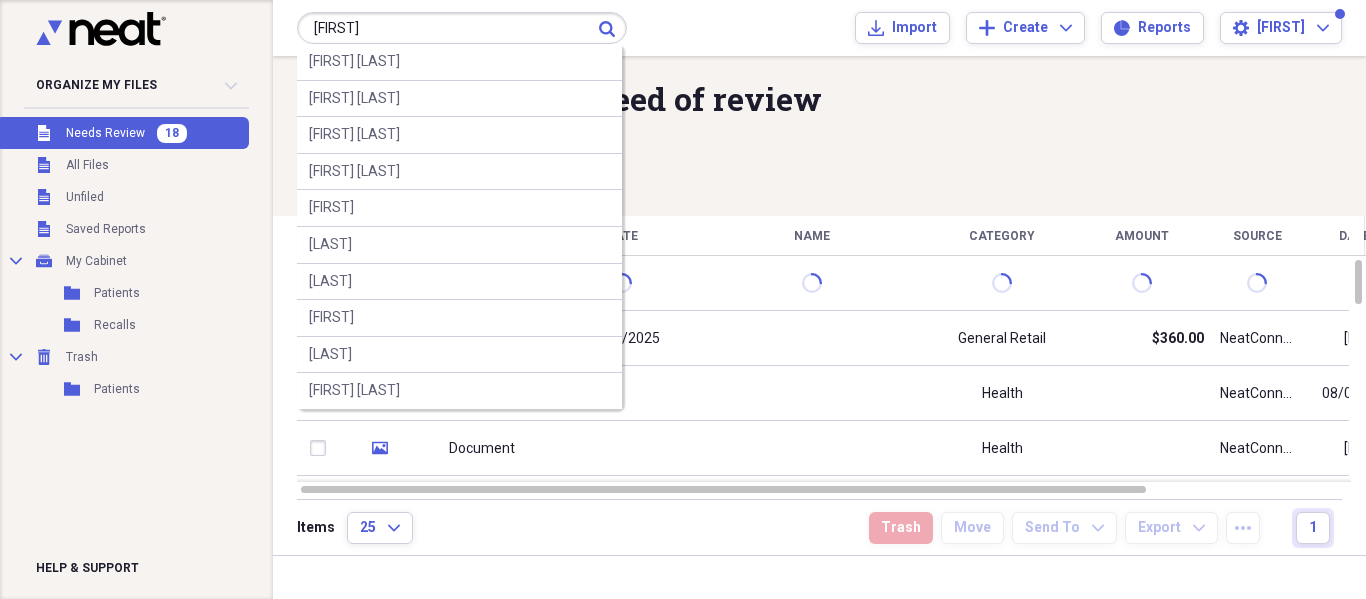 type on "lily" 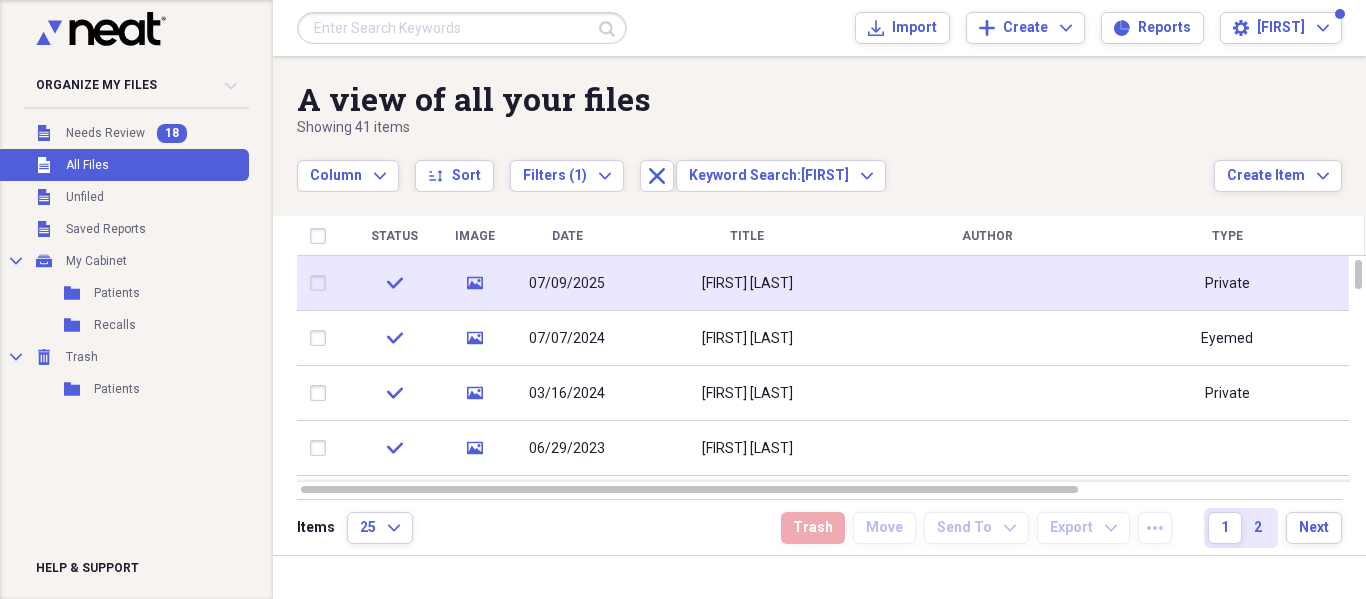 click on "Lily Clark" at bounding box center (747, 283) 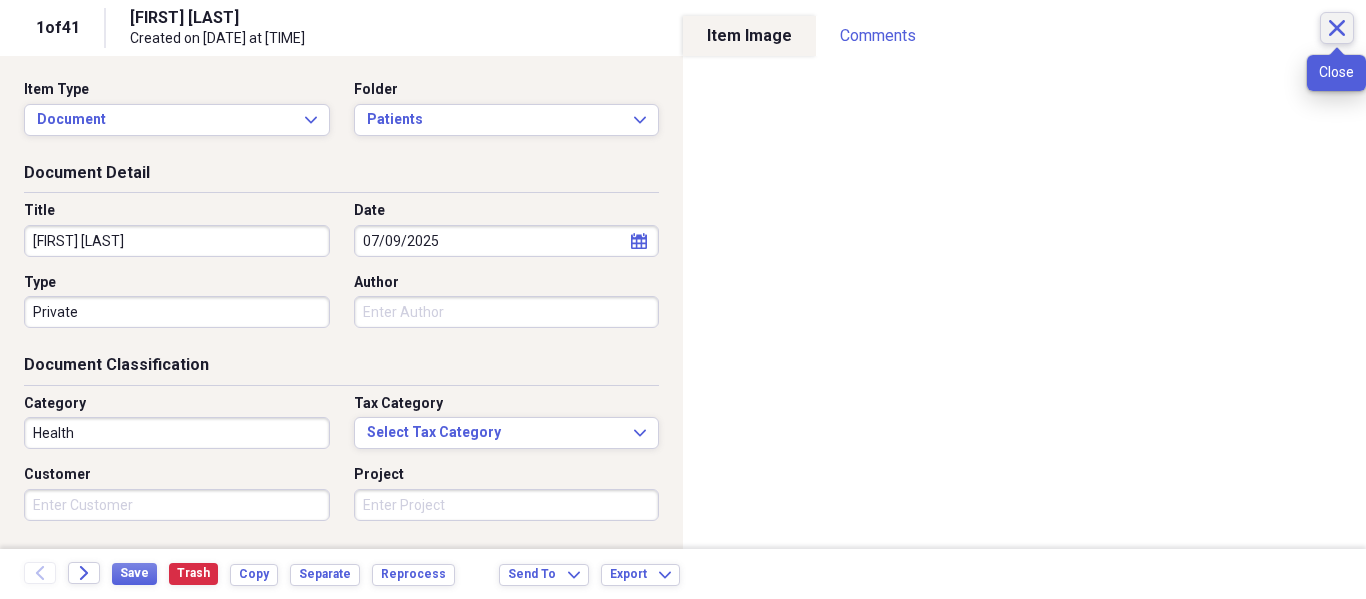 click on "Close" 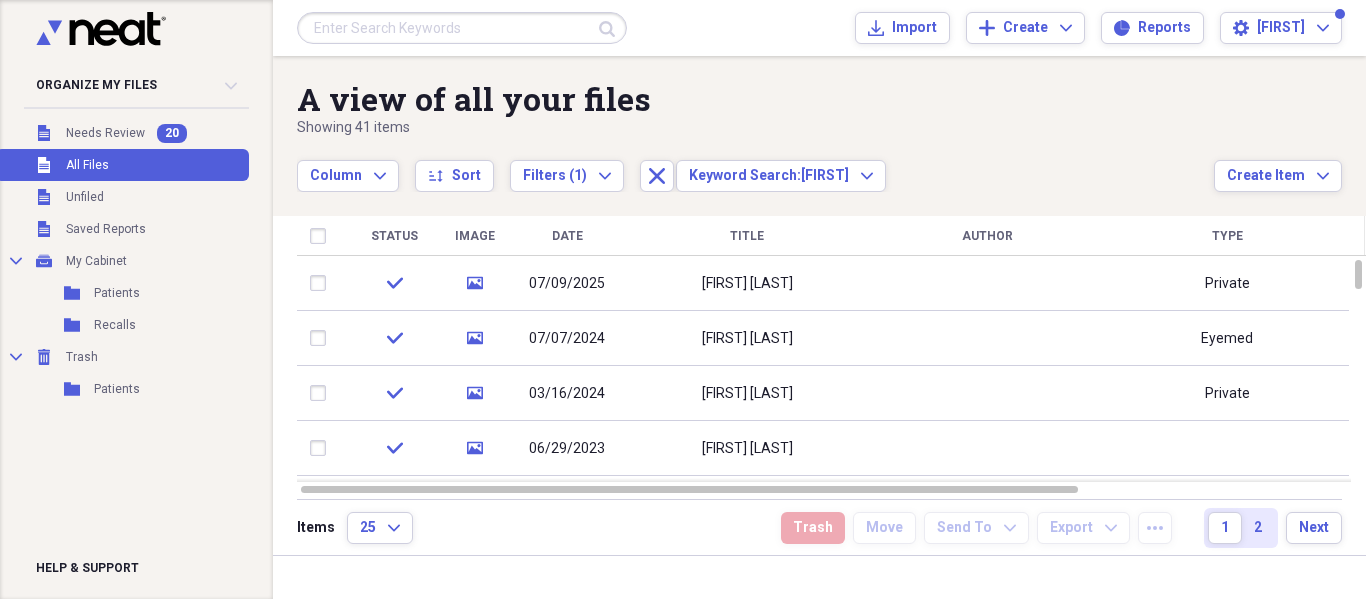 click on "A view of all your files Showing 41 items Column Expand sort Sort Filters (1) Expand Close Keyword Search:  lily Expand Create Item Expand" at bounding box center [819, 124] 